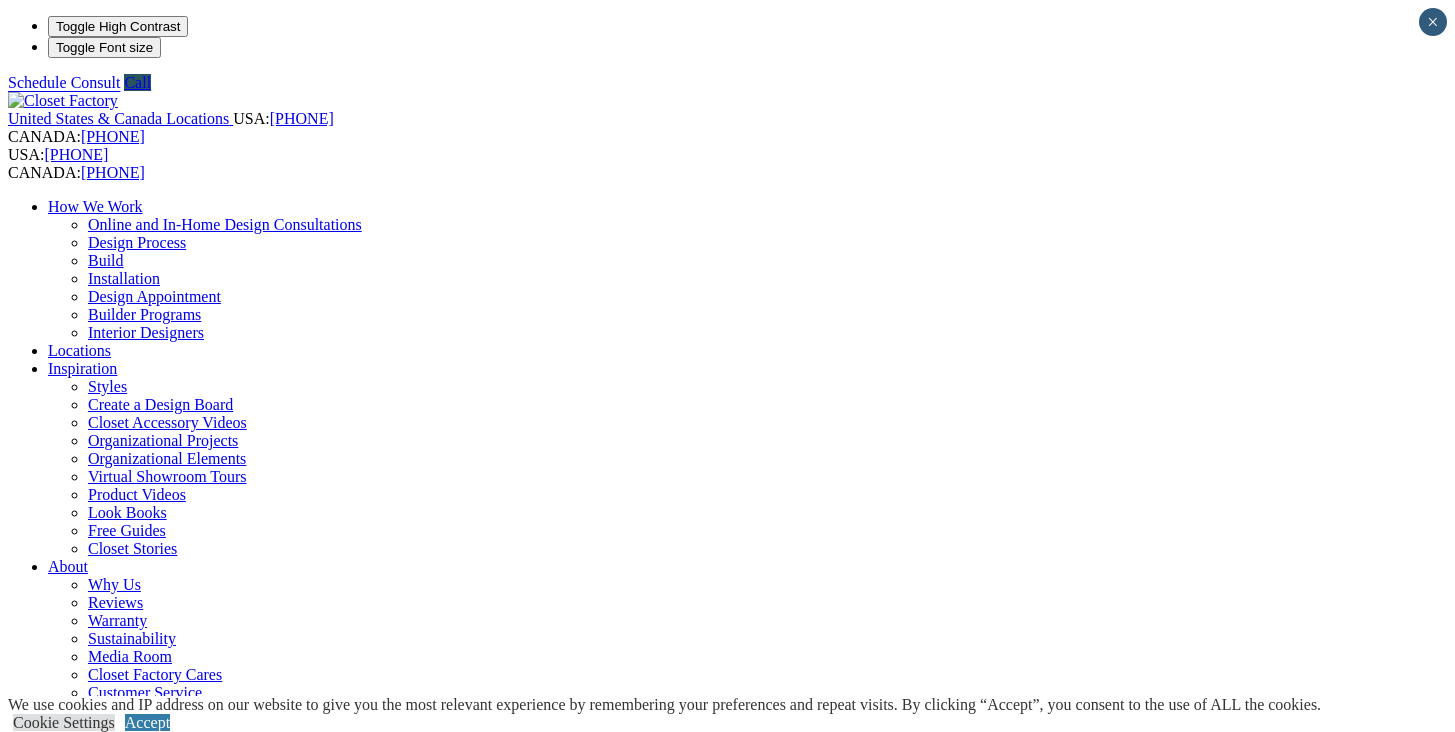scroll, scrollTop: 0, scrollLeft: 0, axis: both 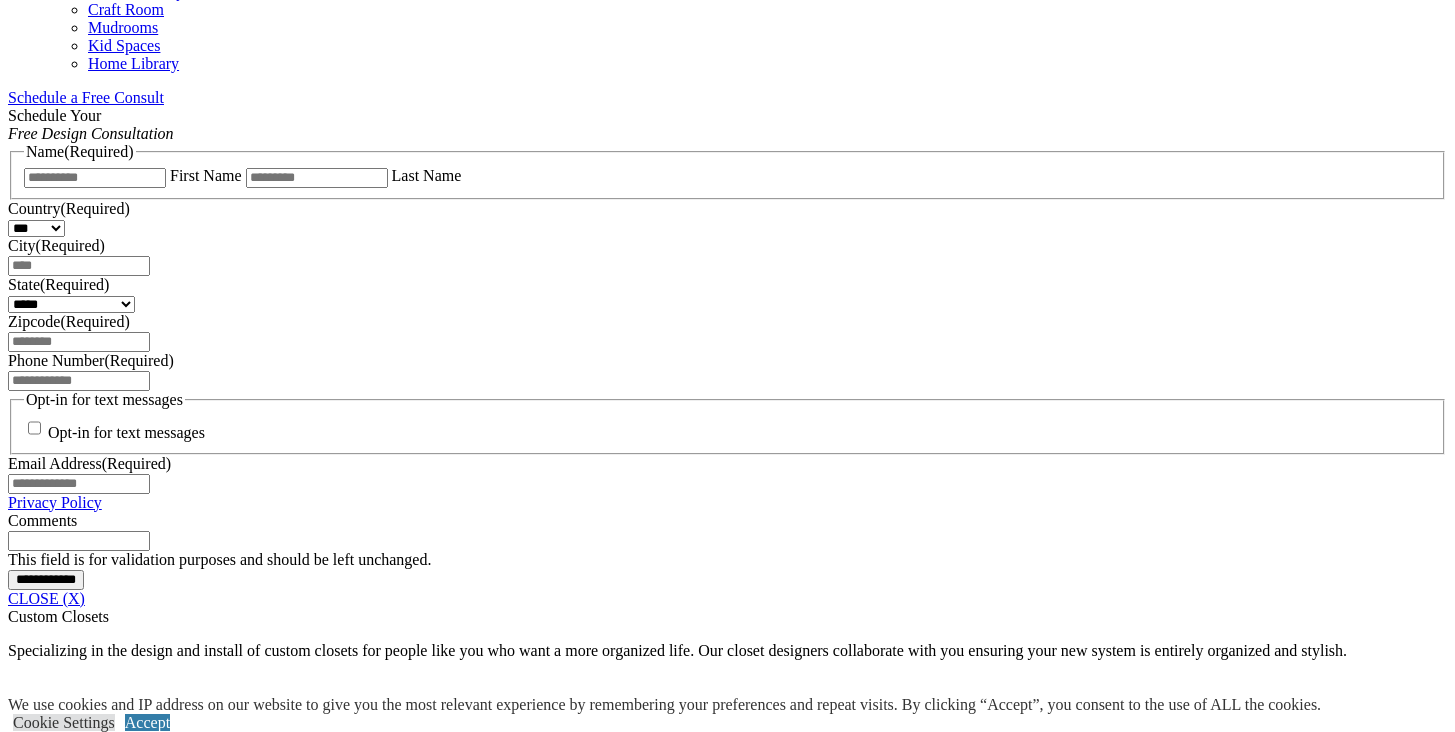 click on "Locations" at bounding box center (79, -725) 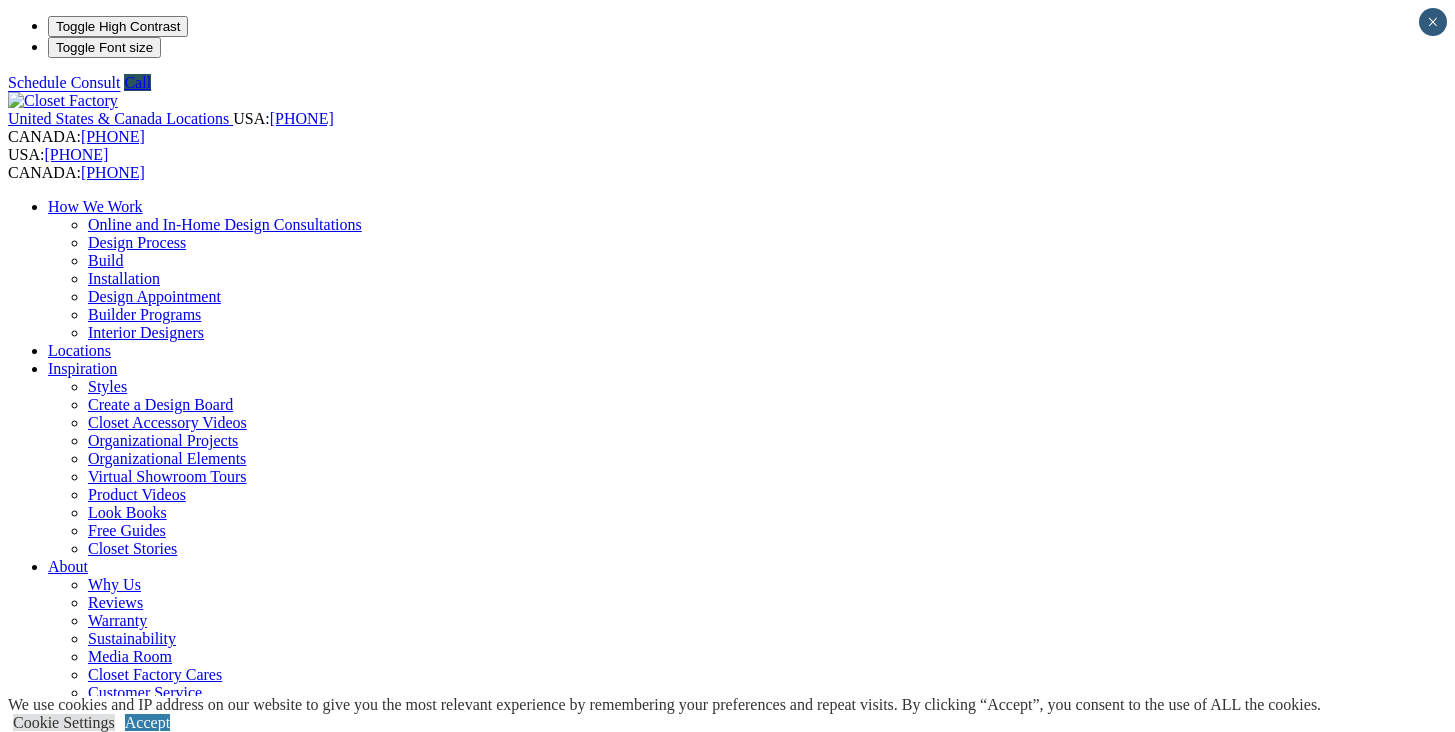 scroll, scrollTop: 0, scrollLeft: 0, axis: both 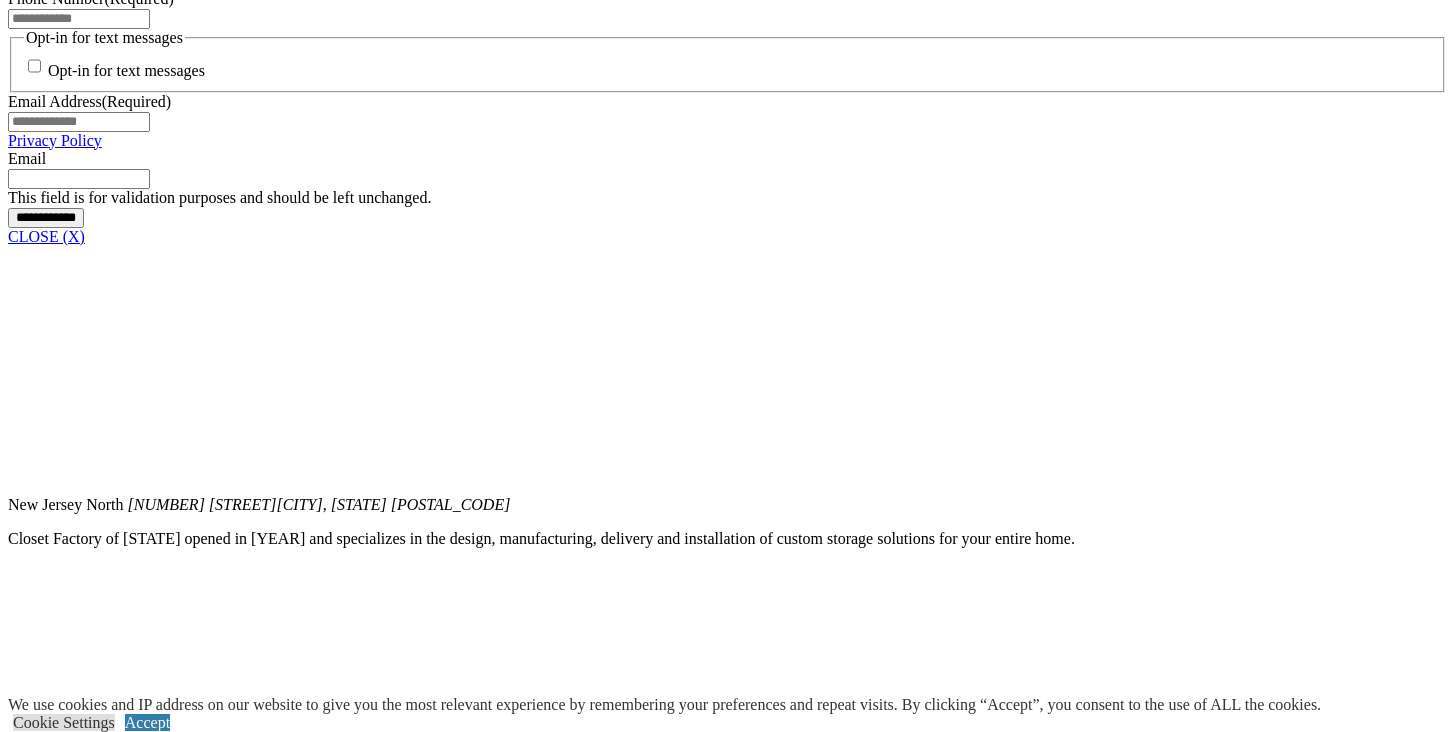 click on "Walk-in Closets" at bounding box center (139, -659) 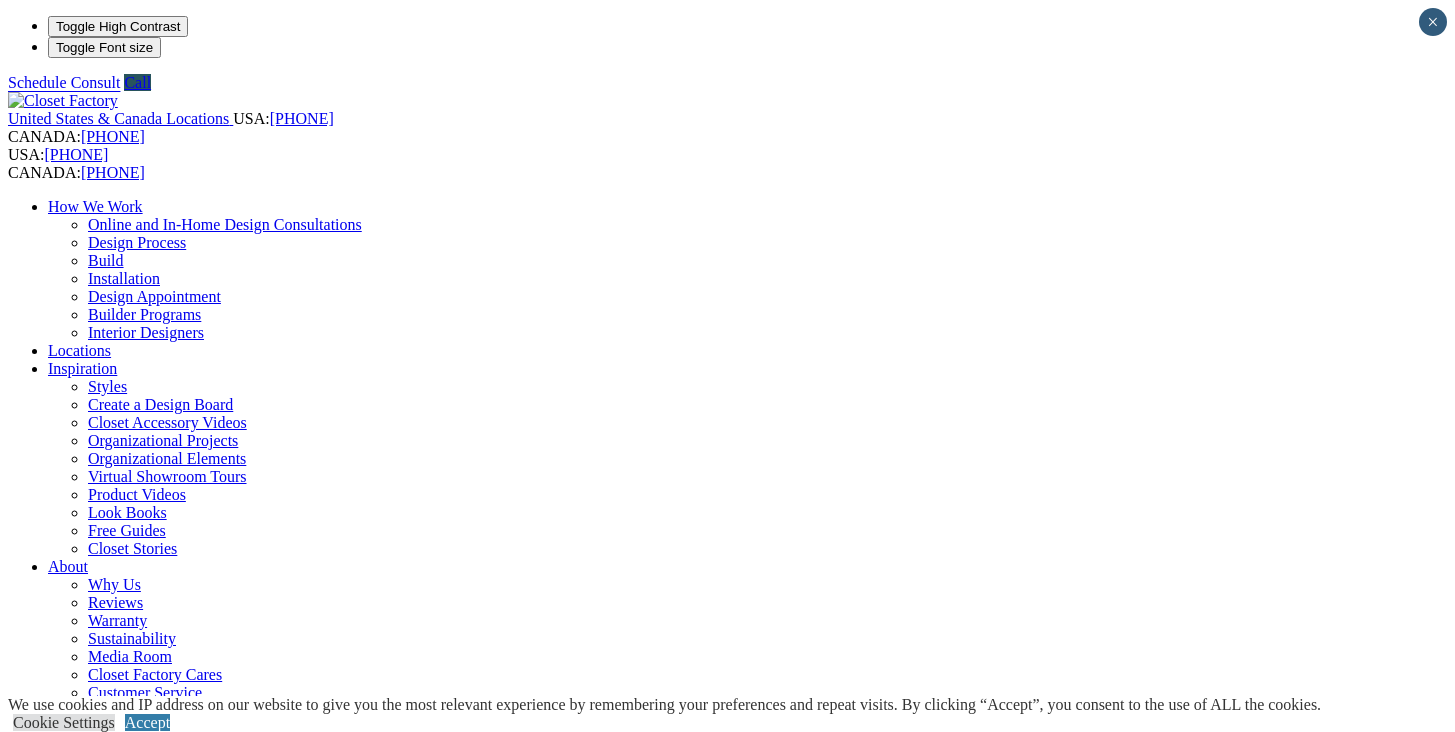 scroll, scrollTop: 0, scrollLeft: 0, axis: both 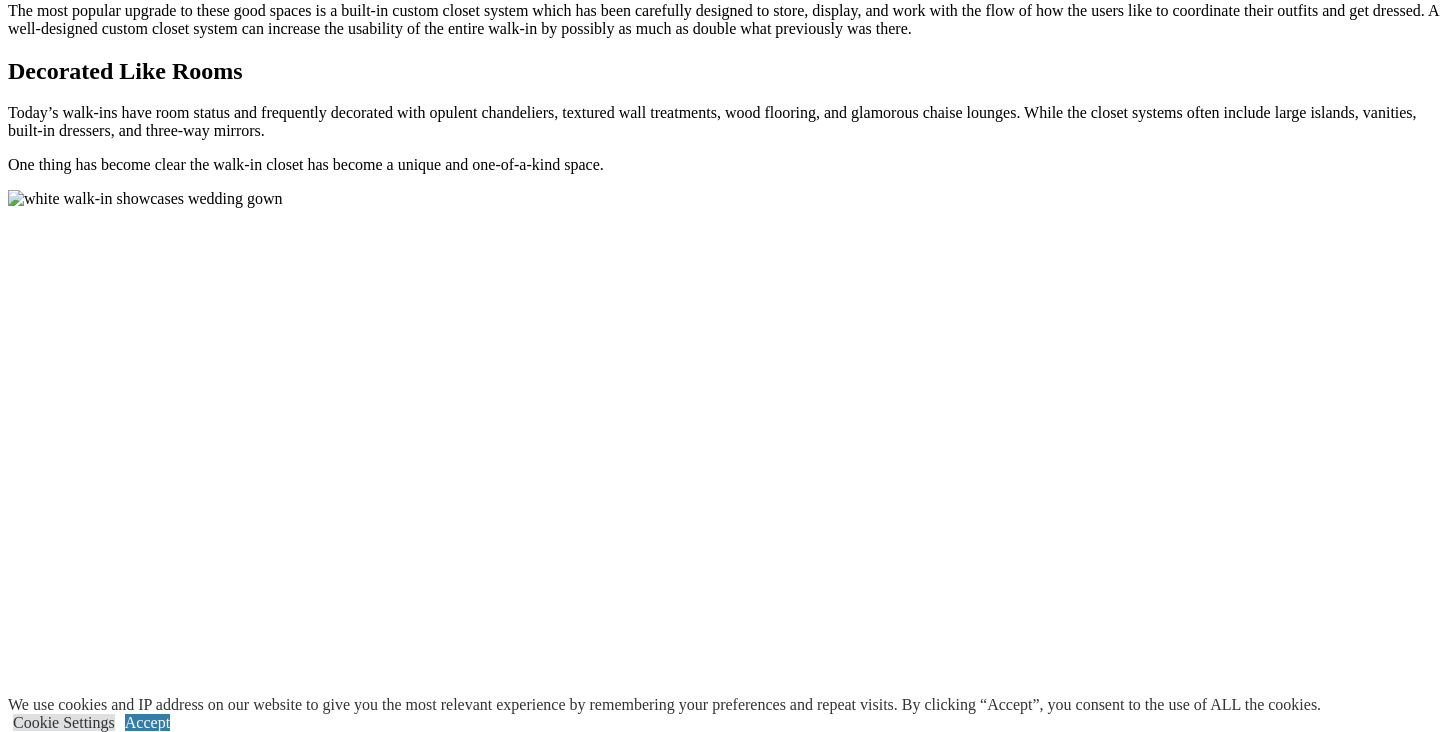 click on "CLOSE (X)" at bounding box center [46, -558] 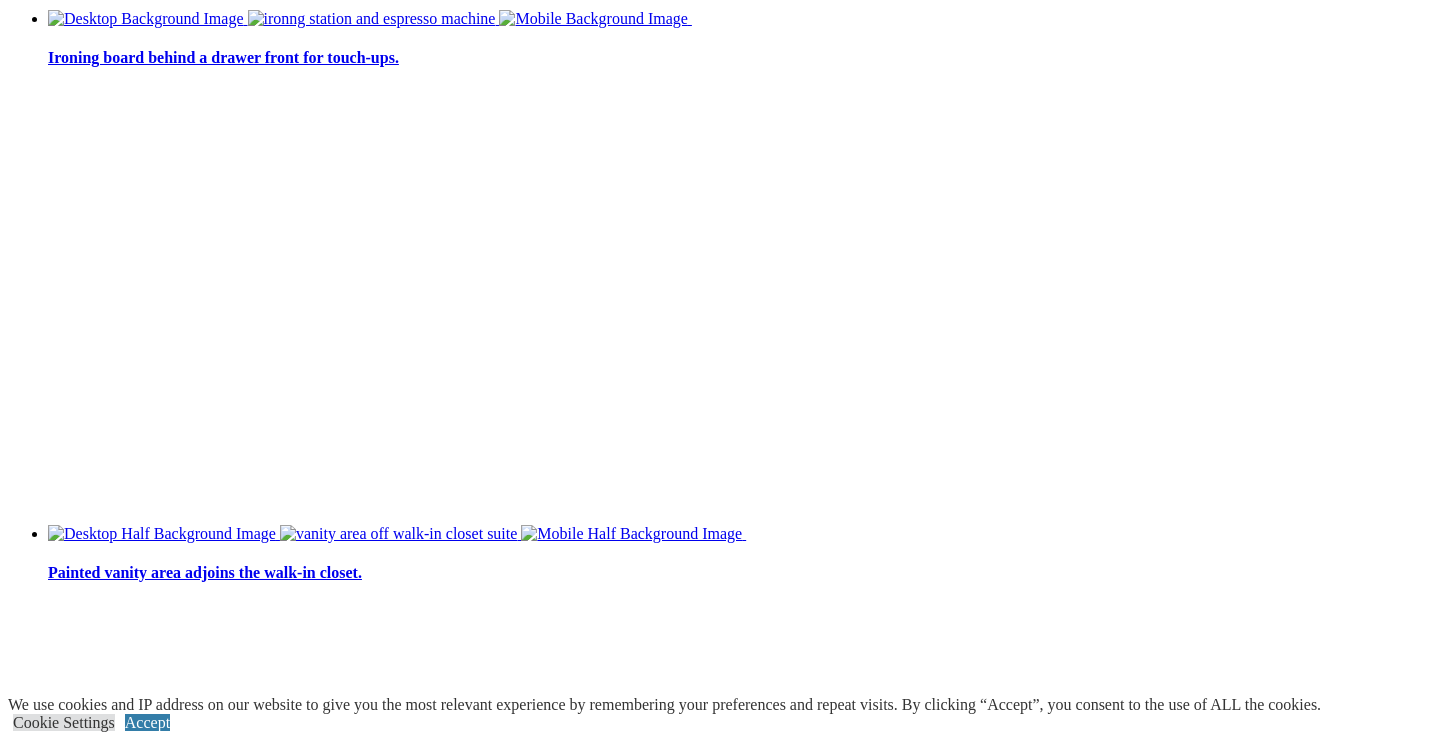 scroll, scrollTop: 5223, scrollLeft: 0, axis: vertical 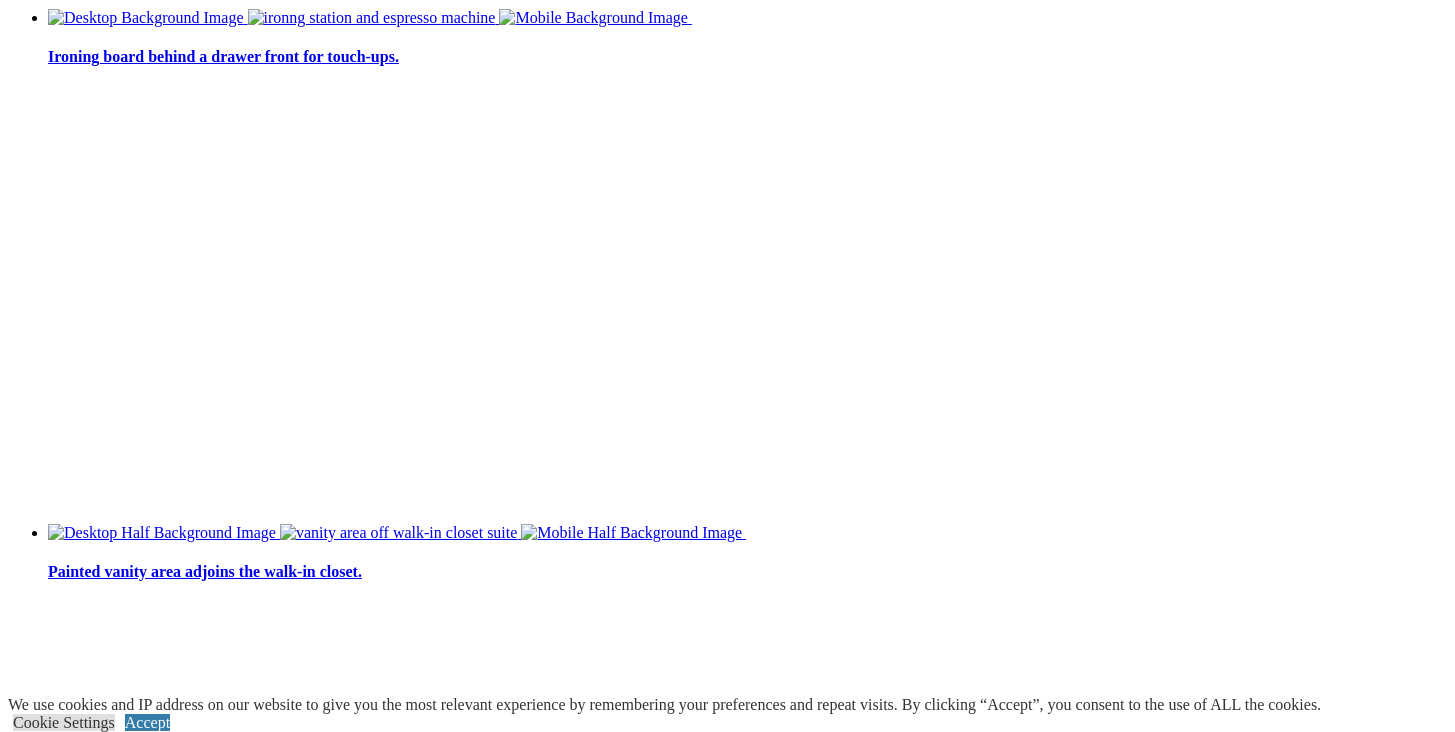 click on "How We Work" at bounding box center [95, 2795] 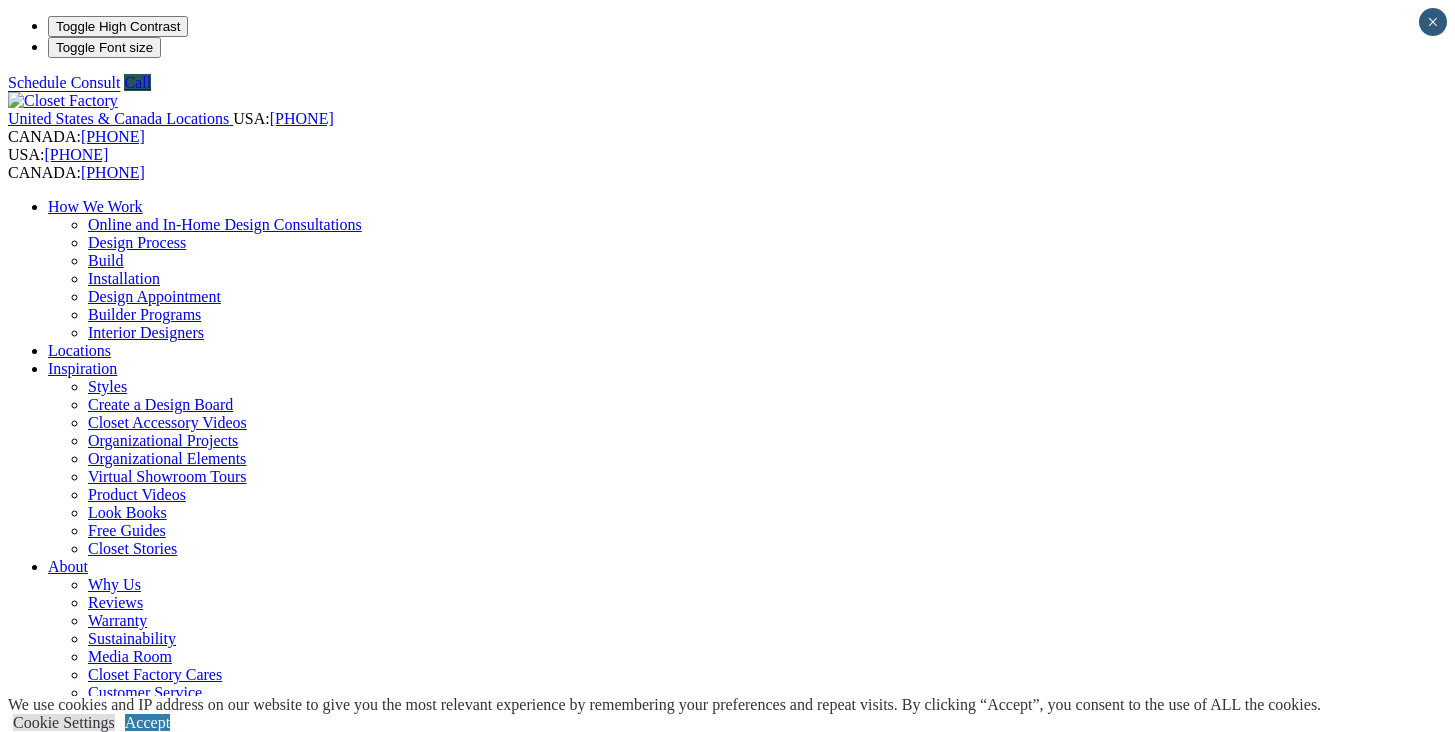 scroll, scrollTop: 0, scrollLeft: 0, axis: both 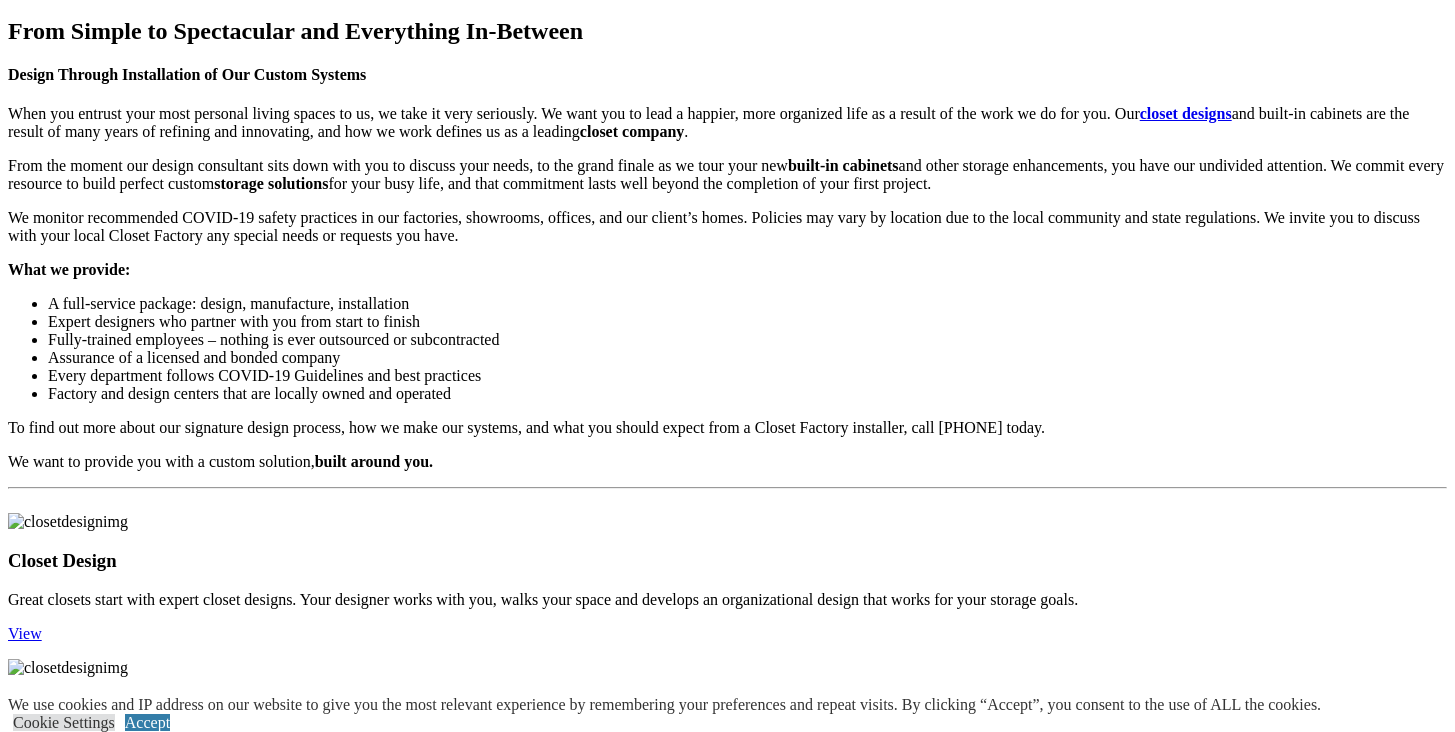 click on "Design Appointment" at bounding box center [154, -1084] 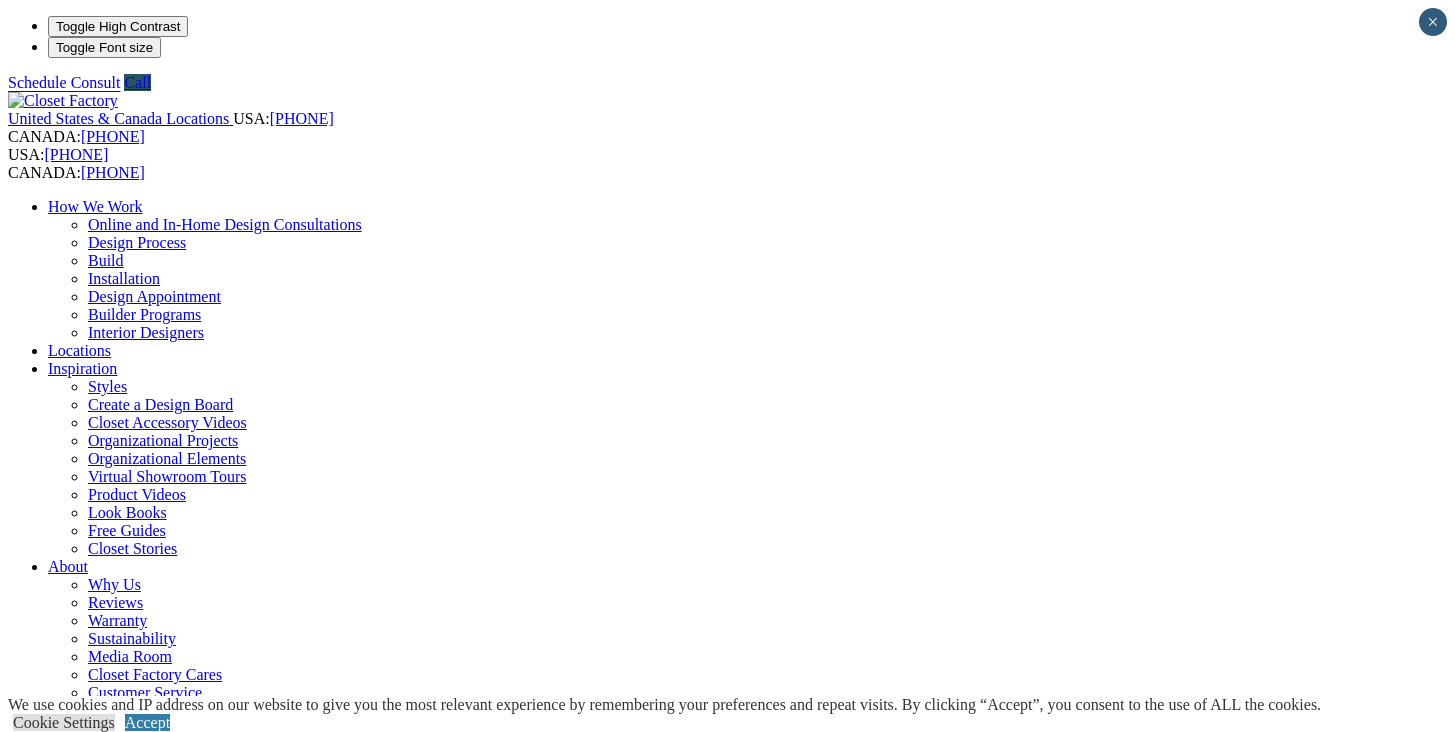 scroll, scrollTop: 0, scrollLeft: 0, axis: both 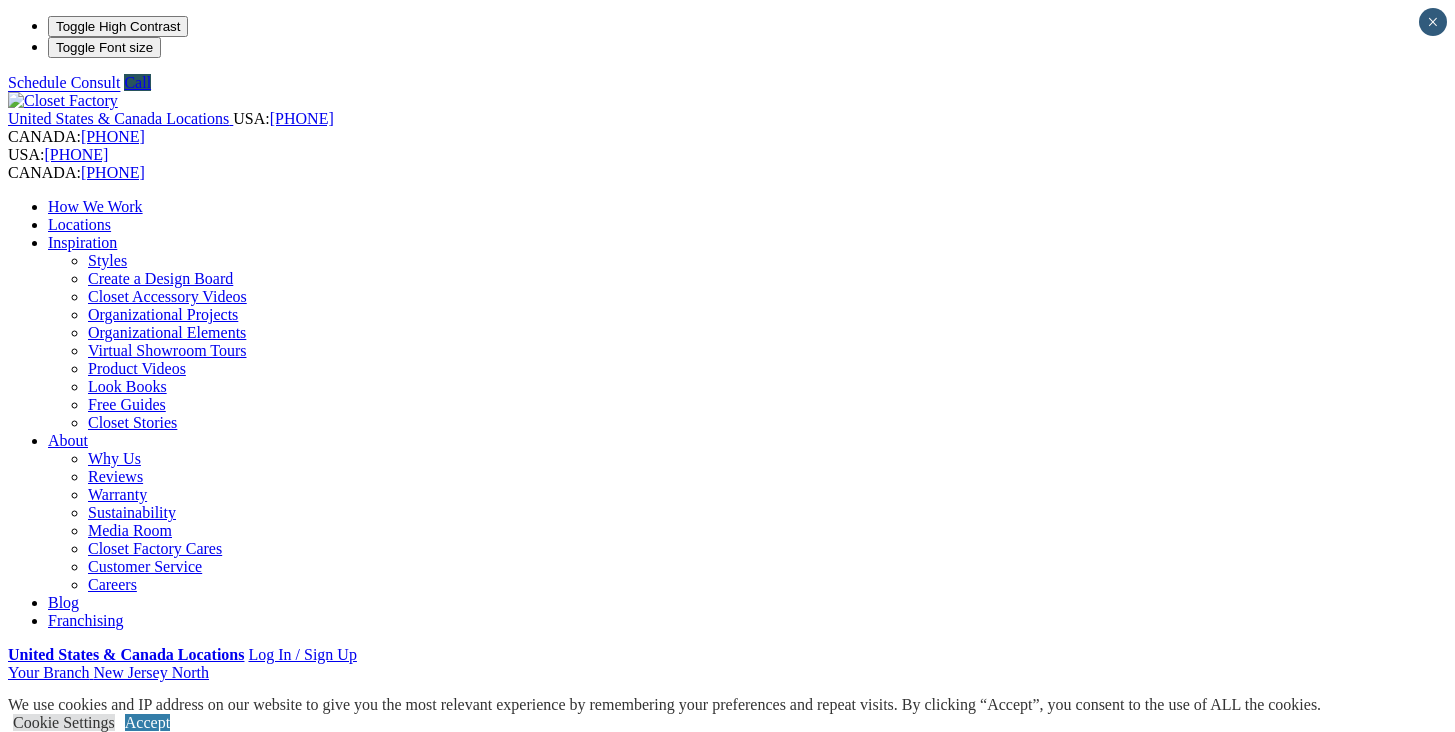 click on "Wall Units" at bounding box center (82, 958) 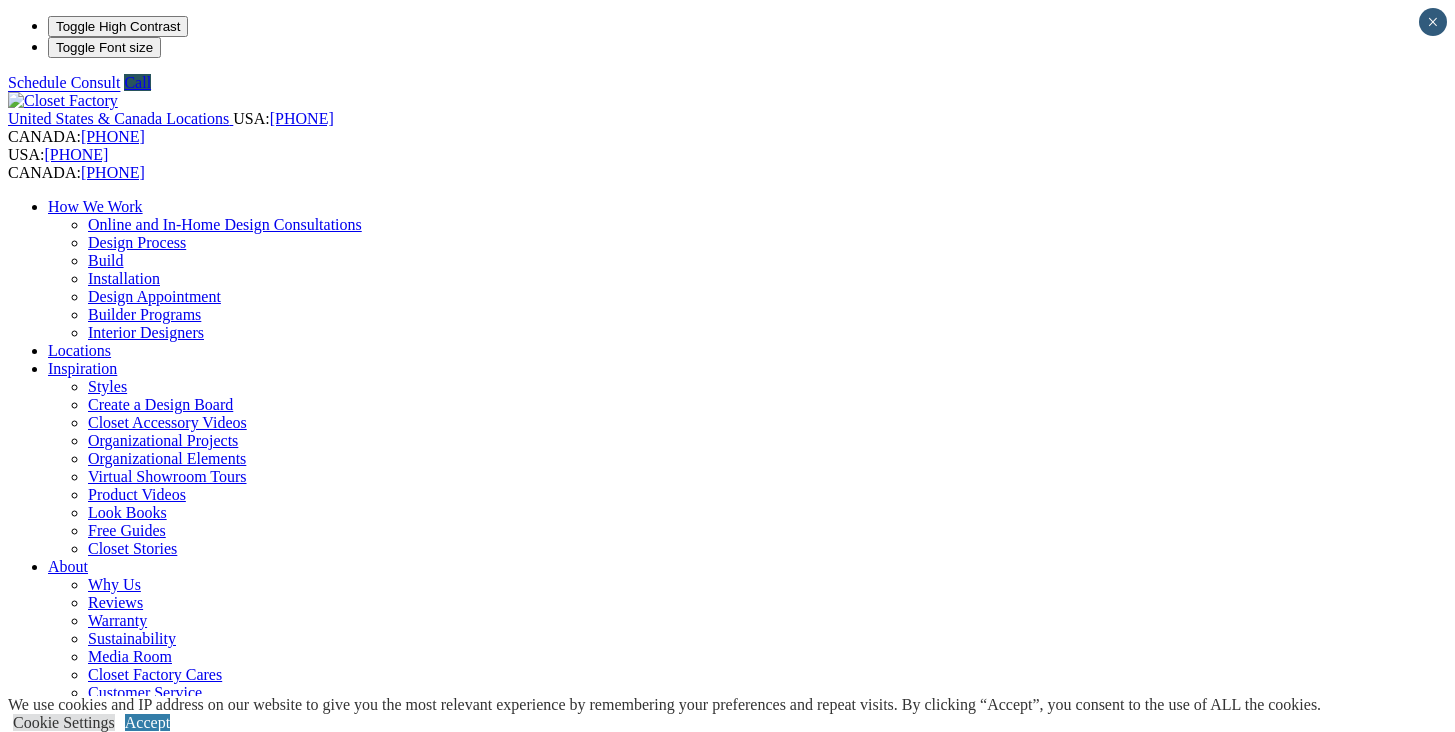 scroll, scrollTop: 0, scrollLeft: 0, axis: both 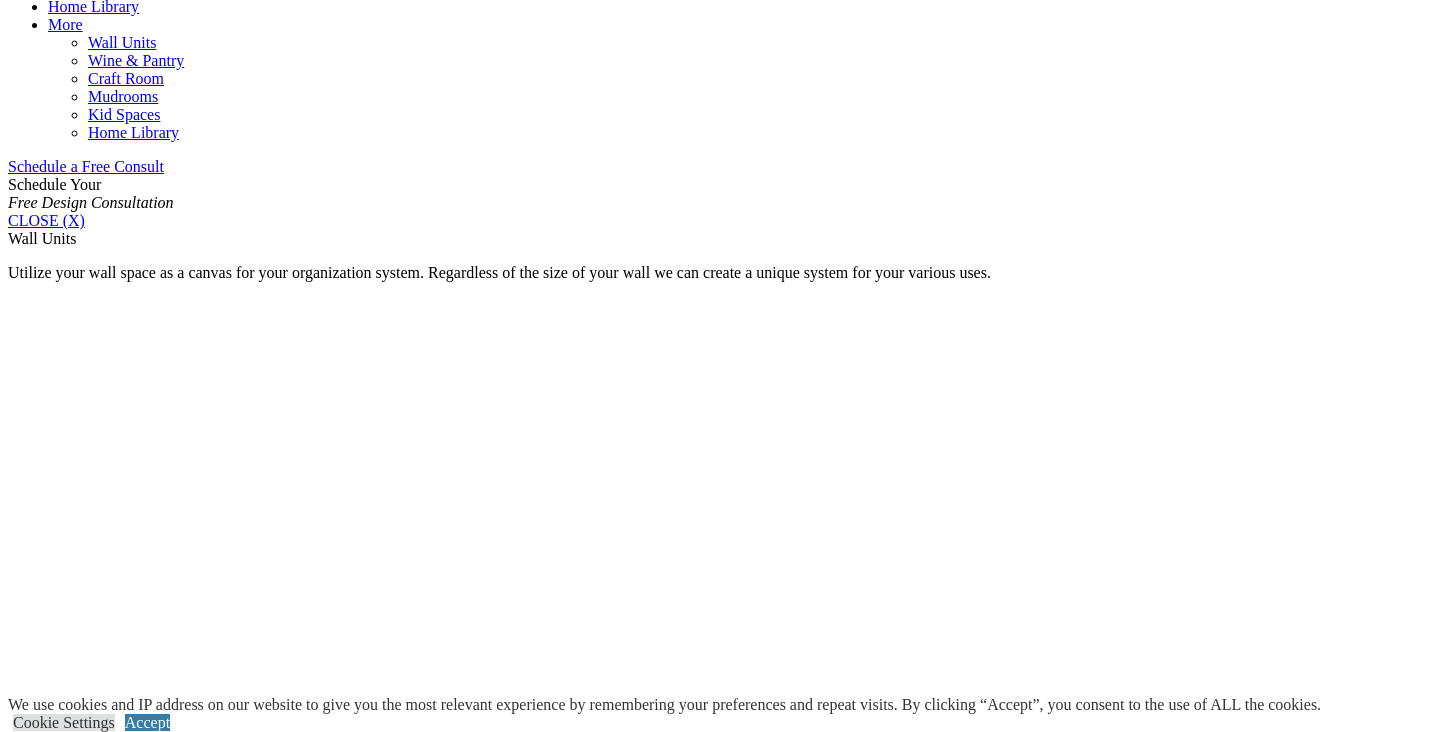 click on "Bookshelves" at bounding box center [89, 1643] 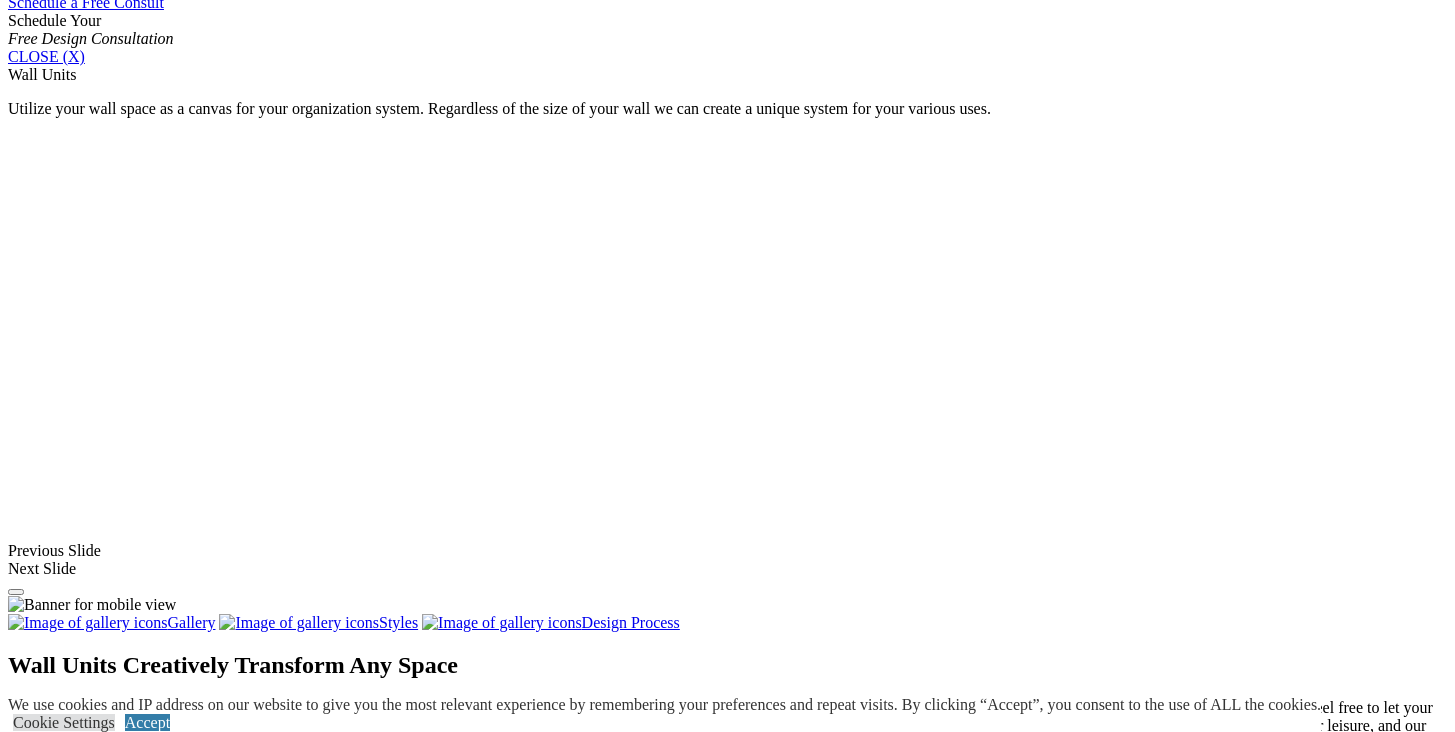 scroll, scrollTop: 1428, scrollLeft: 0, axis: vertical 